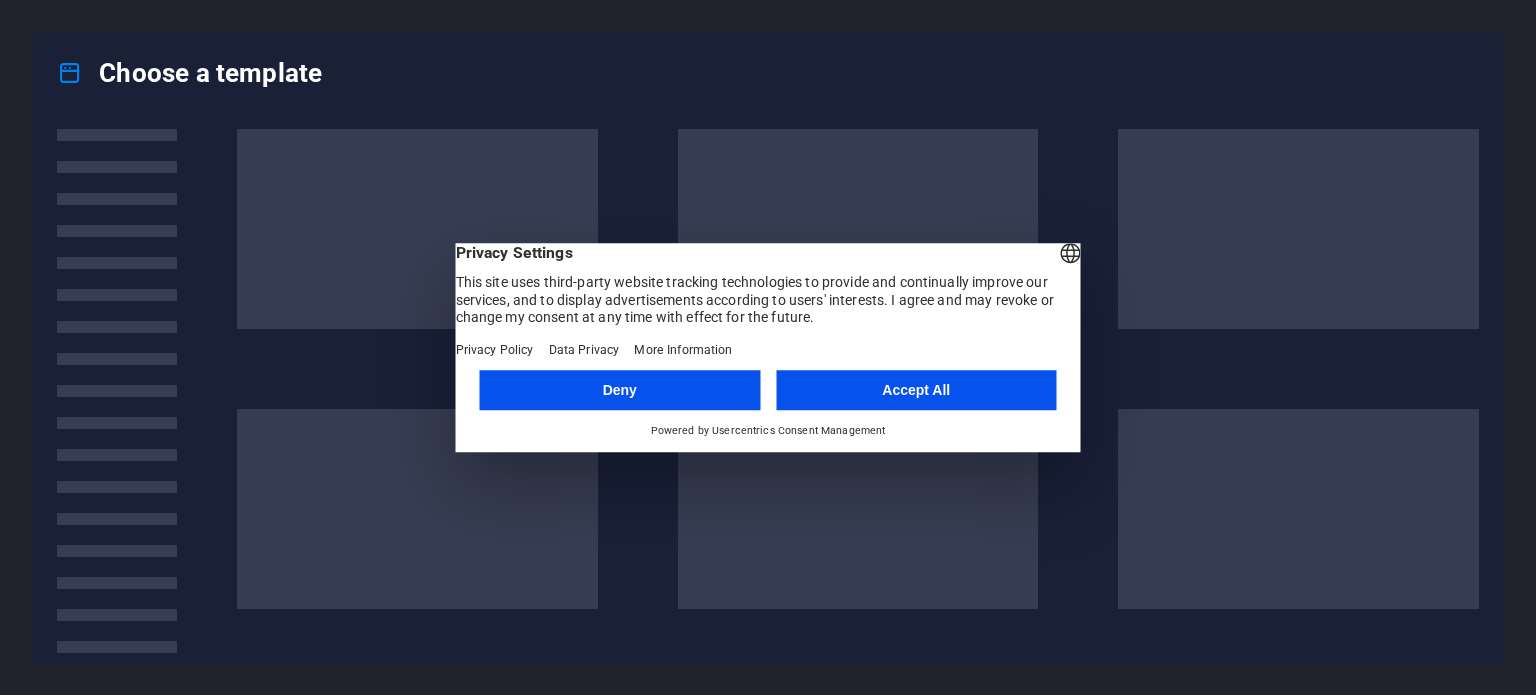 scroll, scrollTop: 0, scrollLeft: 0, axis: both 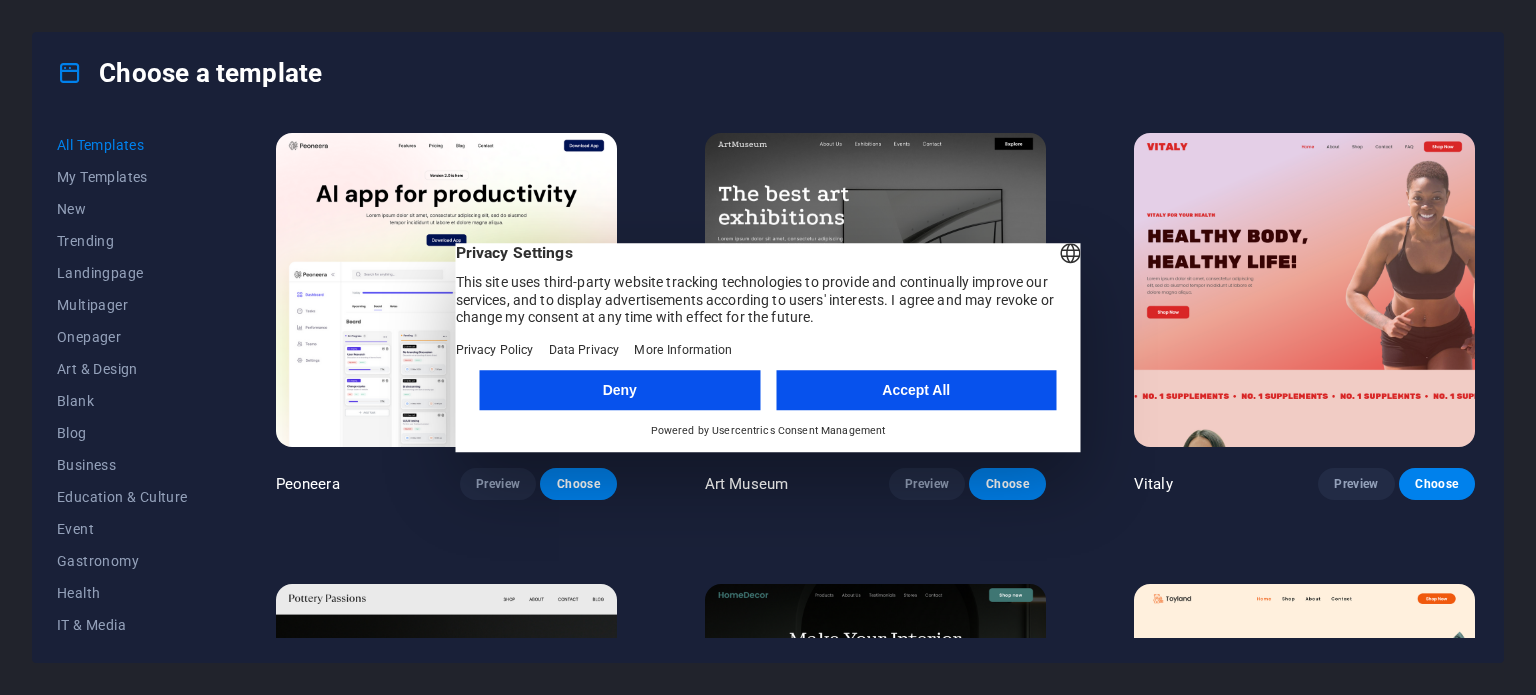 click on "Deny" at bounding box center [620, 390] 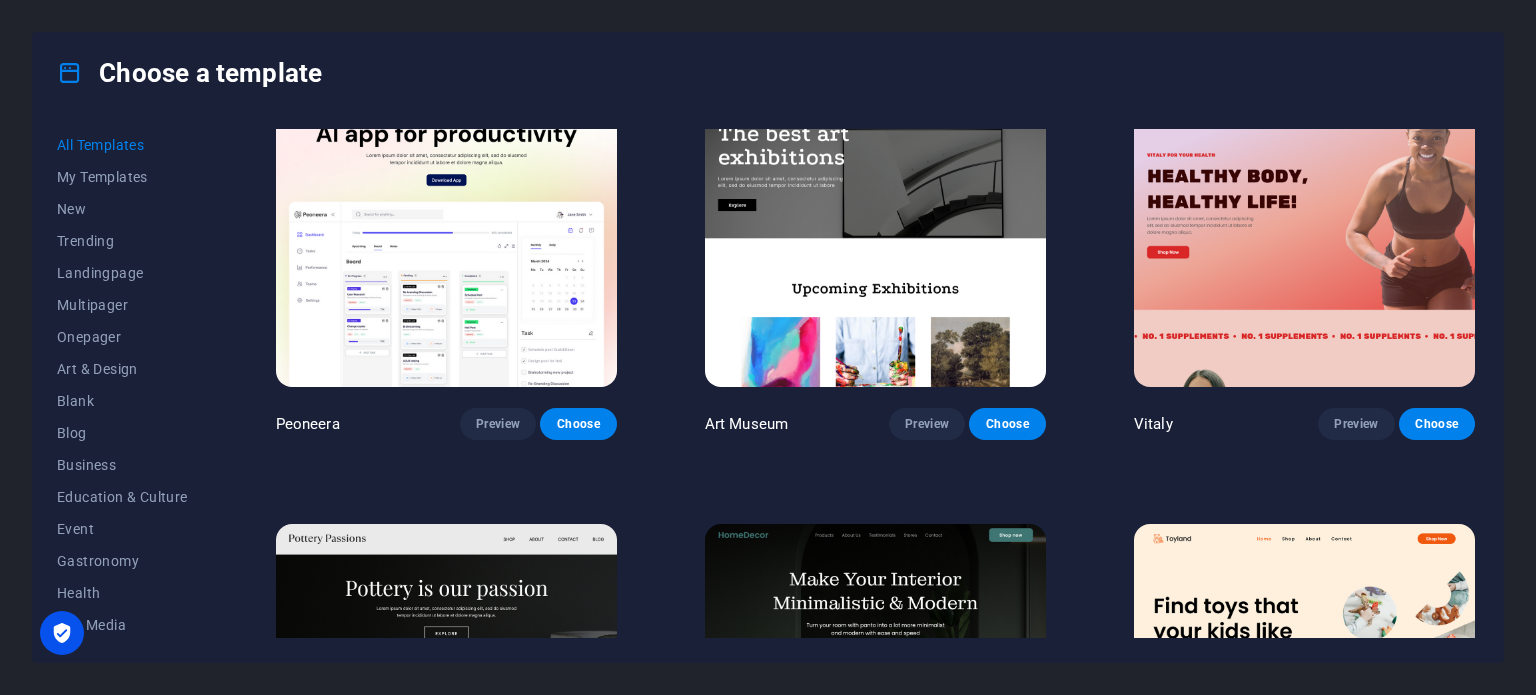 scroll, scrollTop: 0, scrollLeft: 0, axis: both 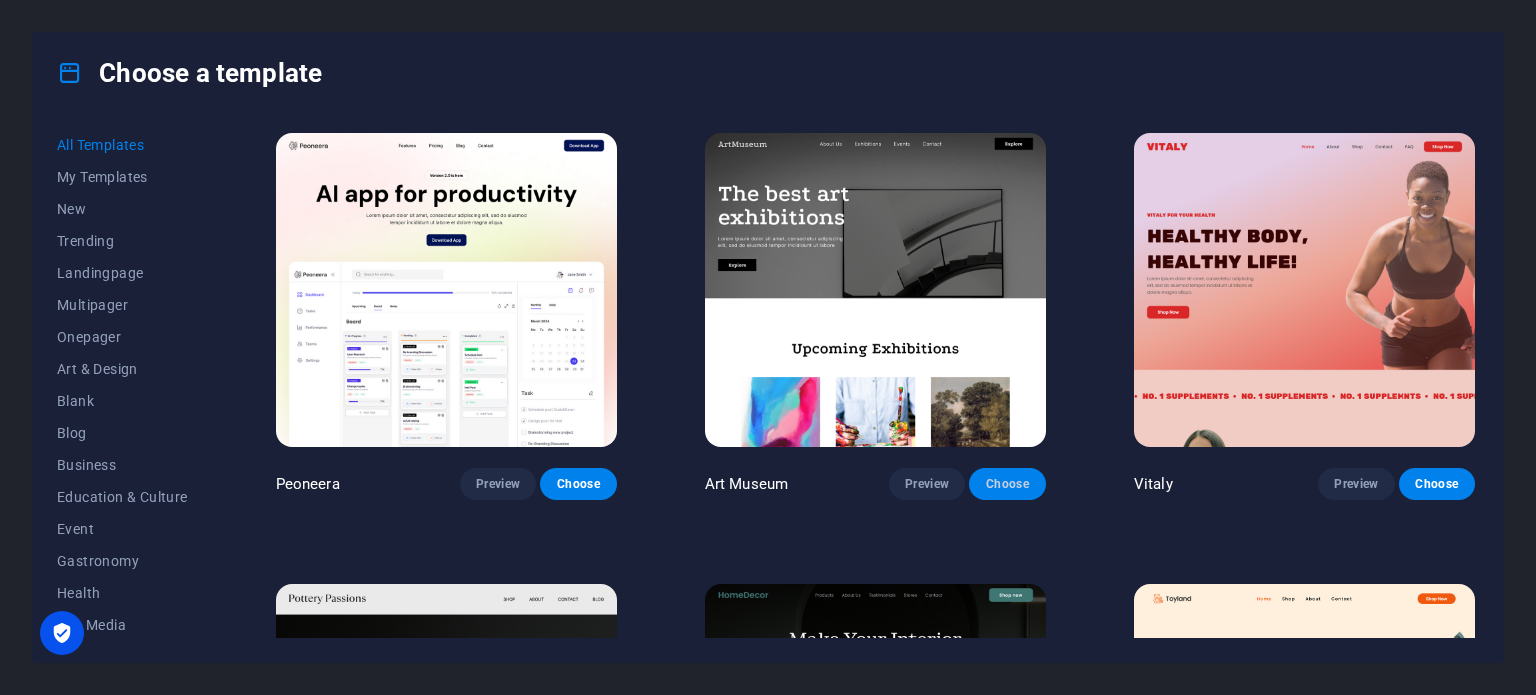 click on "Choose" at bounding box center (1007, 484) 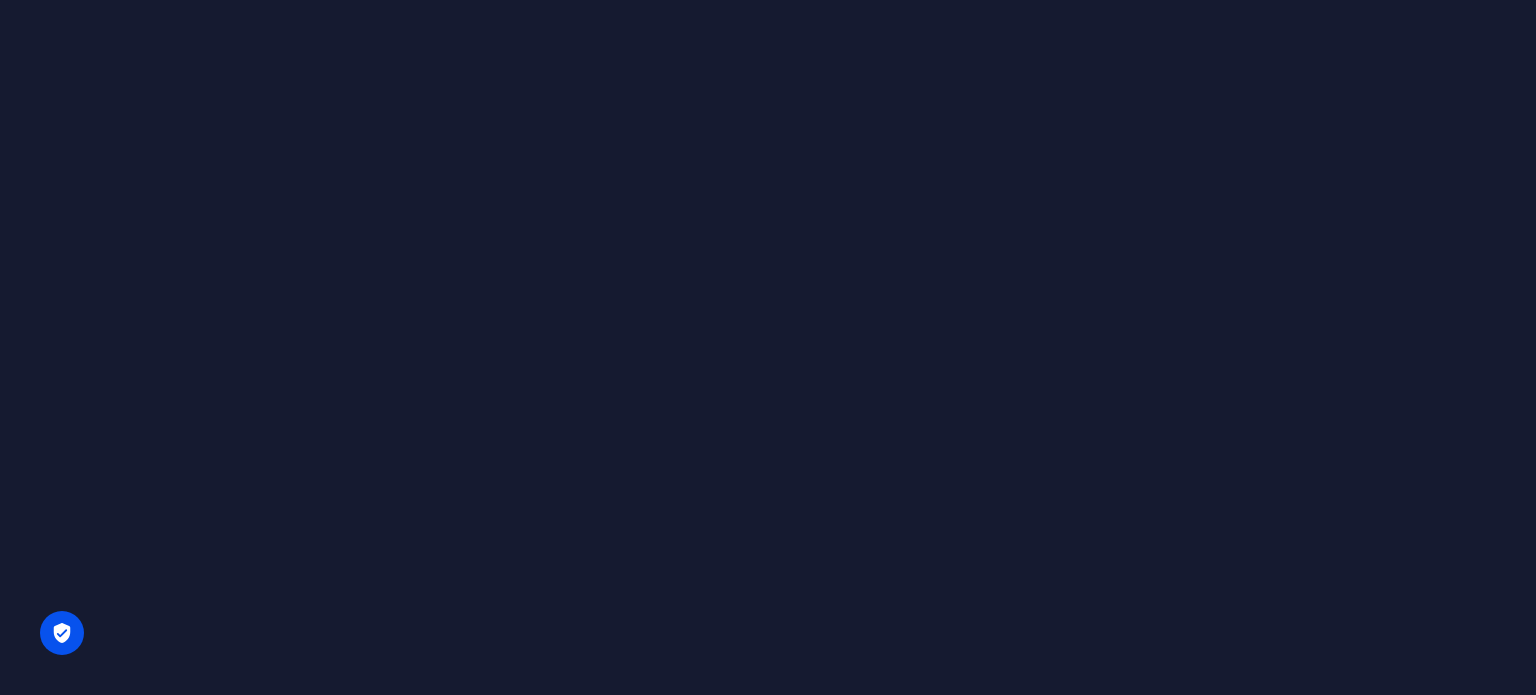scroll, scrollTop: 0, scrollLeft: 0, axis: both 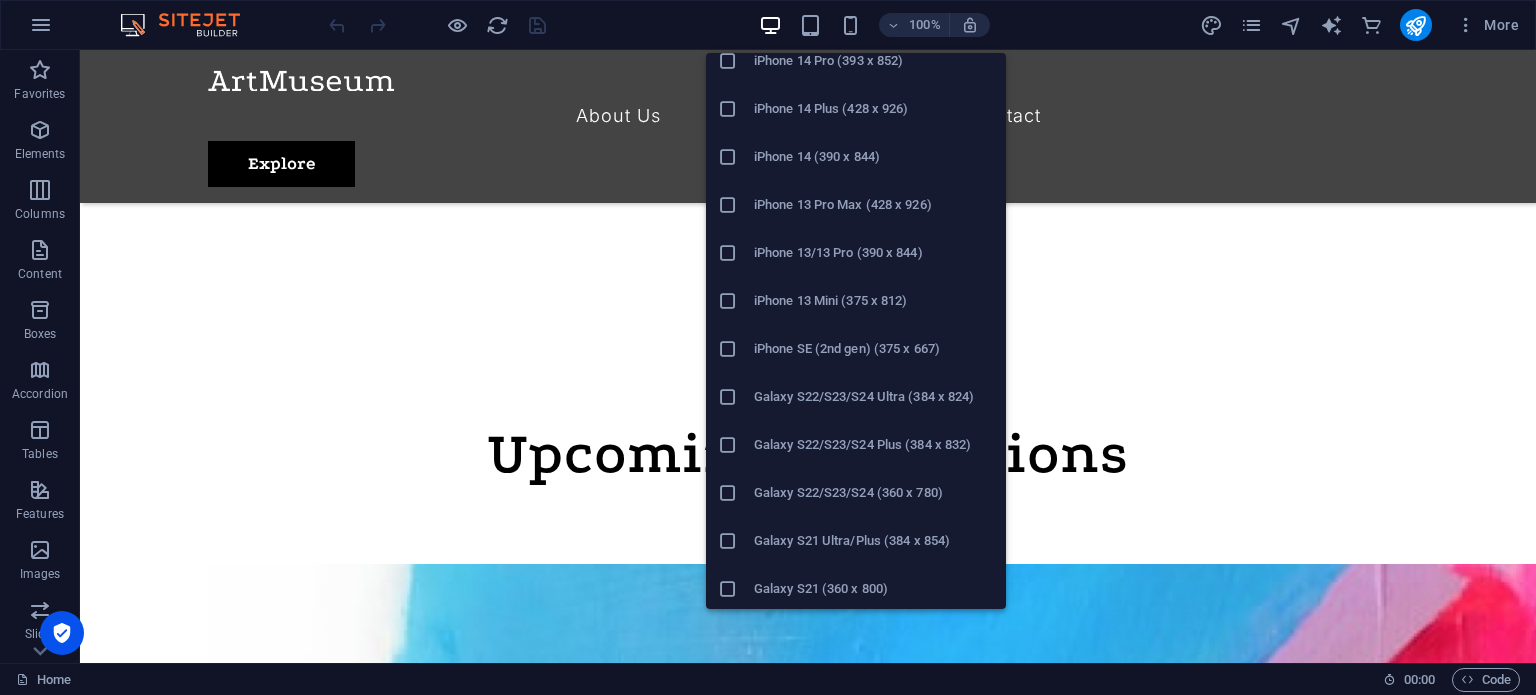 click on "Galaxy S22/S23/S24 (360 x 780)" at bounding box center (874, 493) 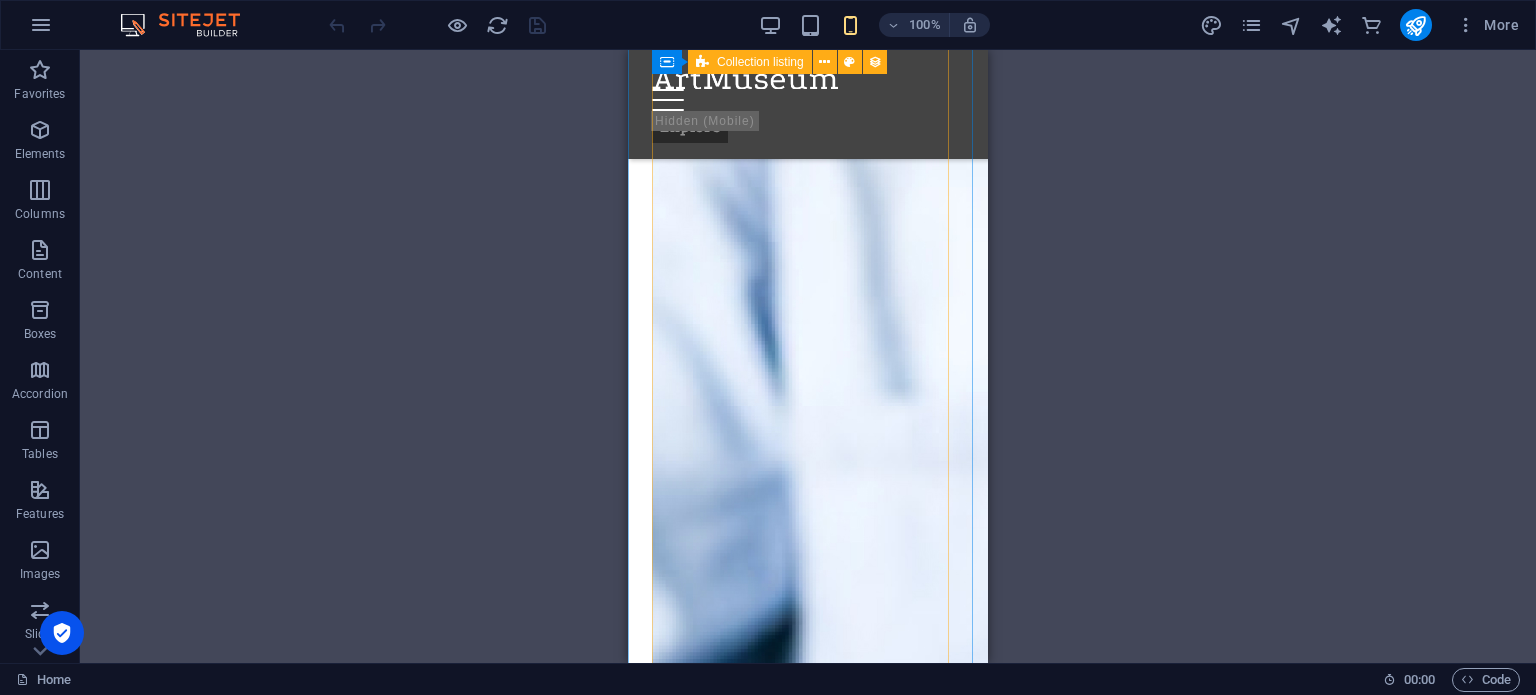scroll, scrollTop: 1951, scrollLeft: 0, axis: vertical 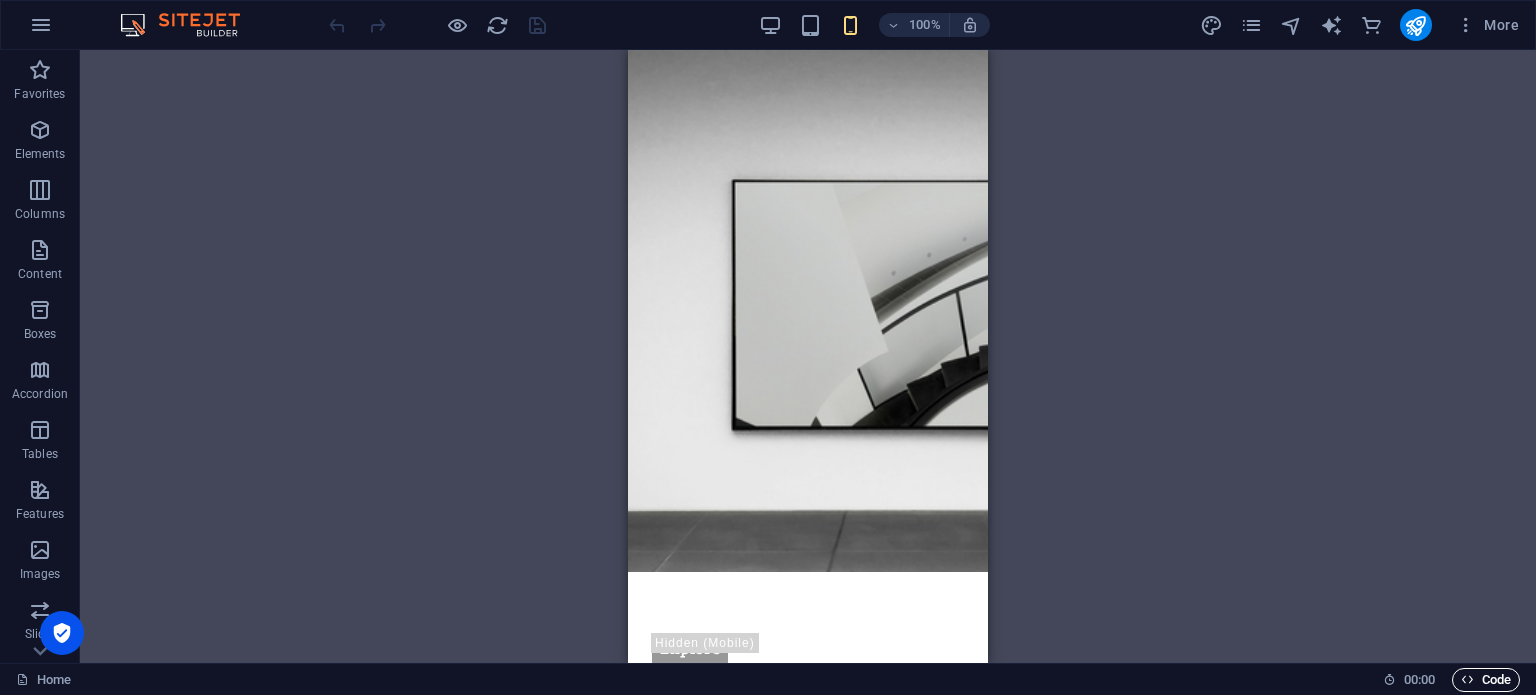 click on "Code" at bounding box center (1486, 680) 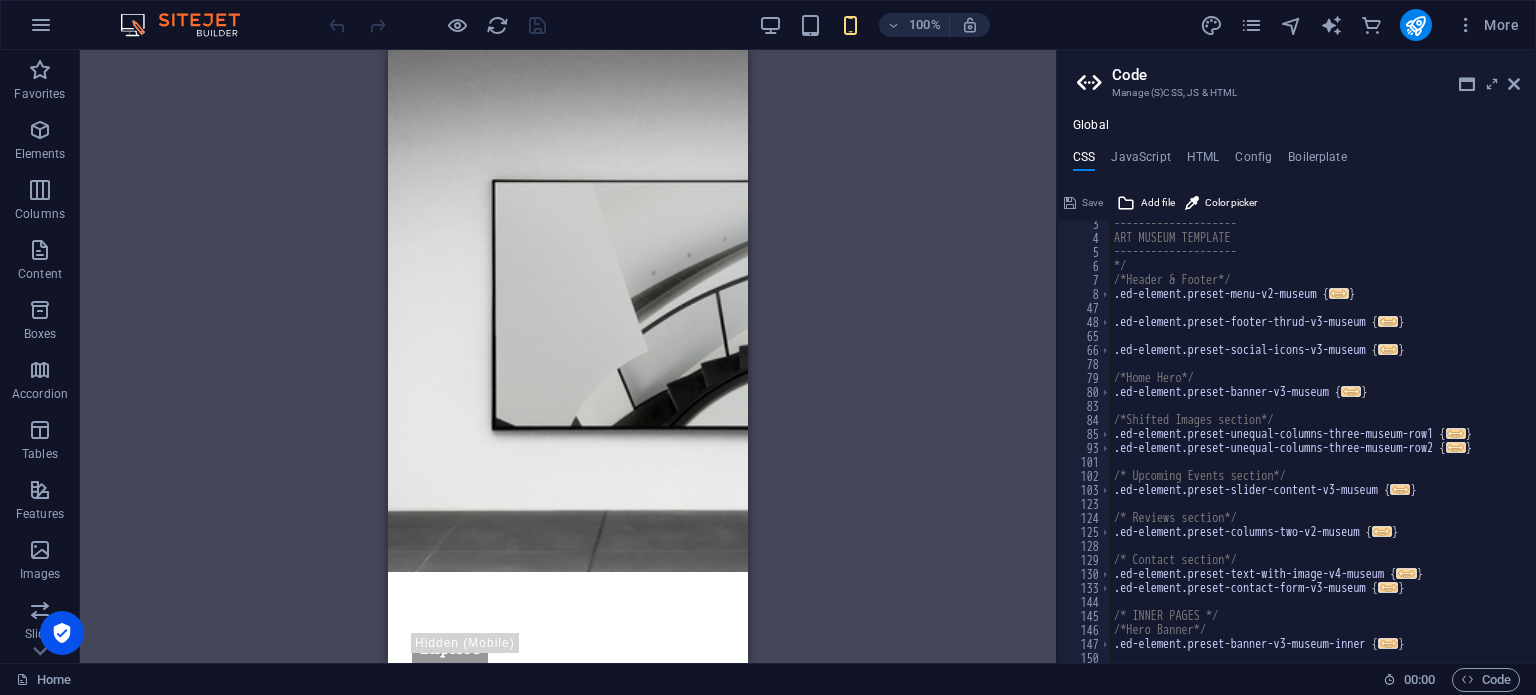 scroll, scrollTop: 0, scrollLeft: 0, axis: both 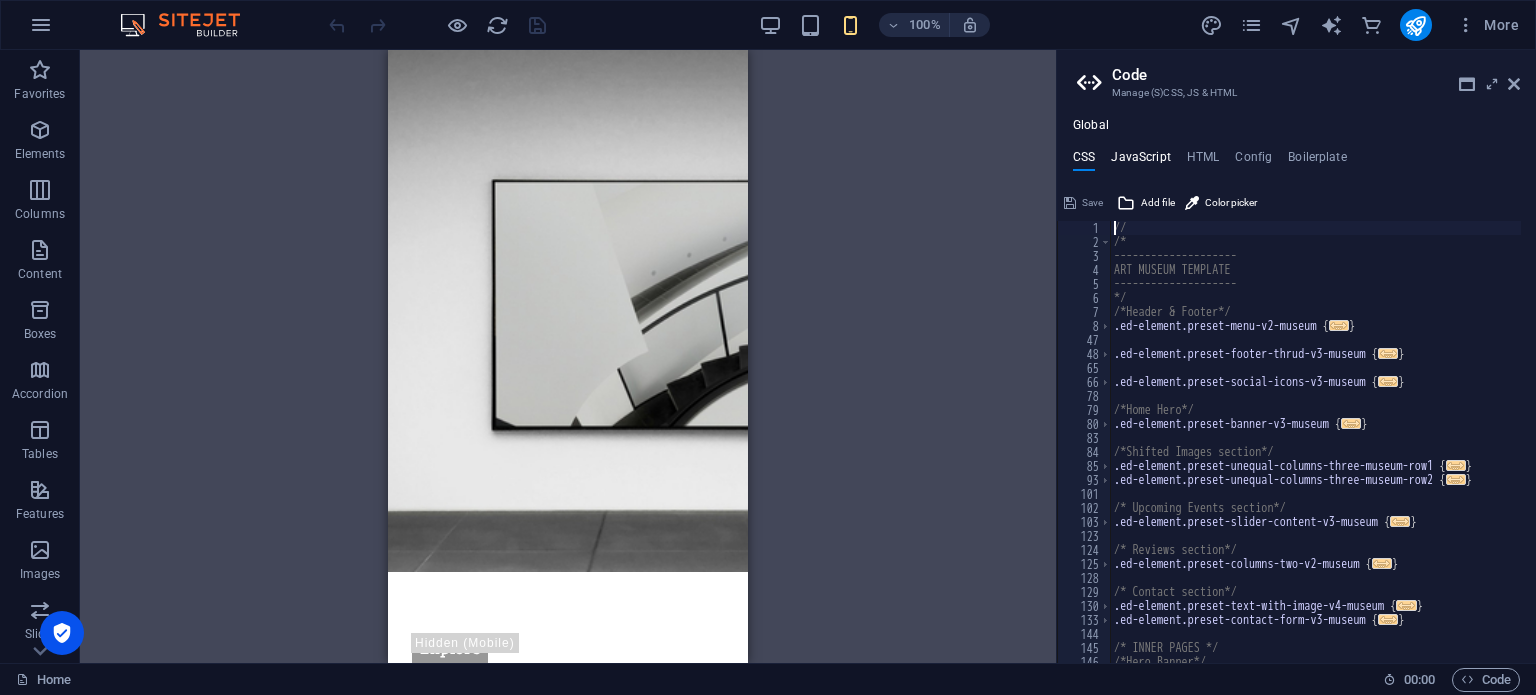 click on "JavaScript" at bounding box center [1140, 161] 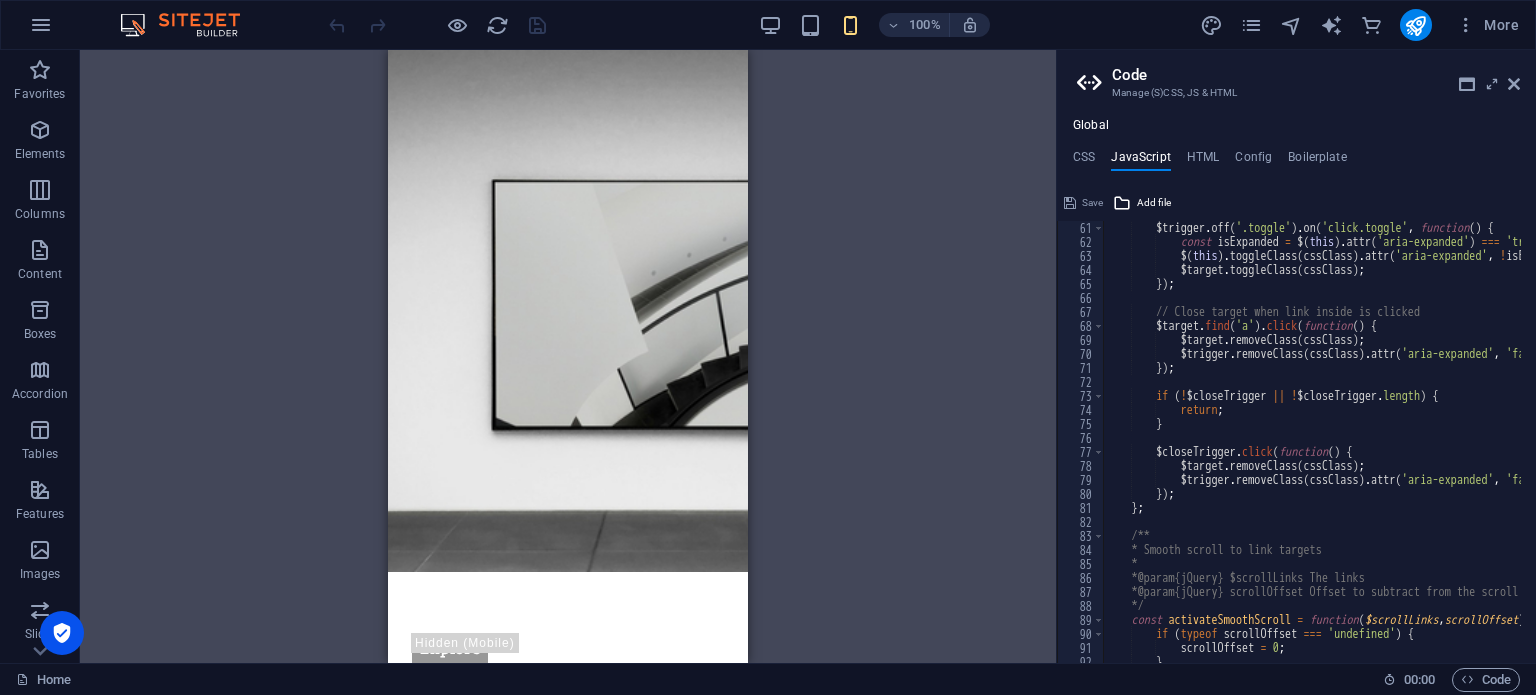 scroll, scrollTop: 1020, scrollLeft: 0, axis: vertical 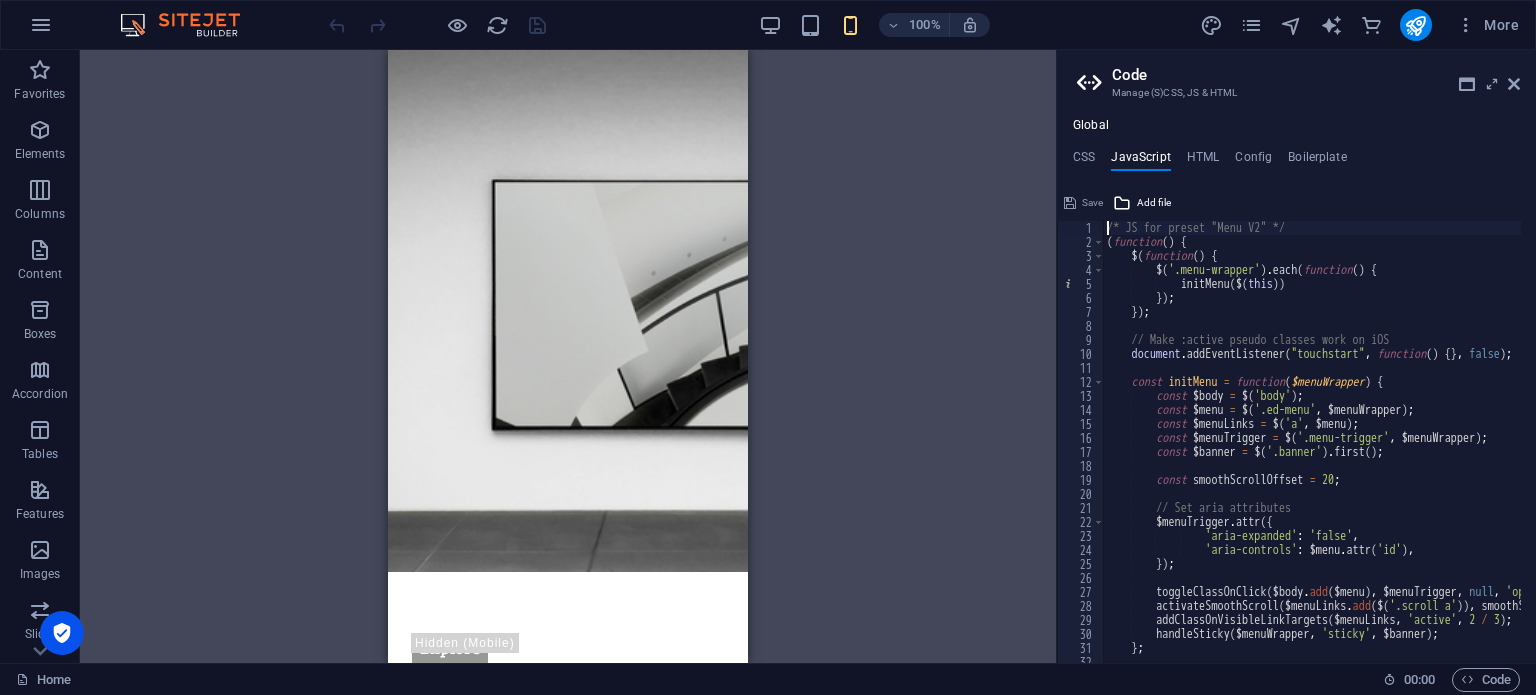 click on "CSS JavaScript HTML Config Boilerplate" at bounding box center (1296, 161) 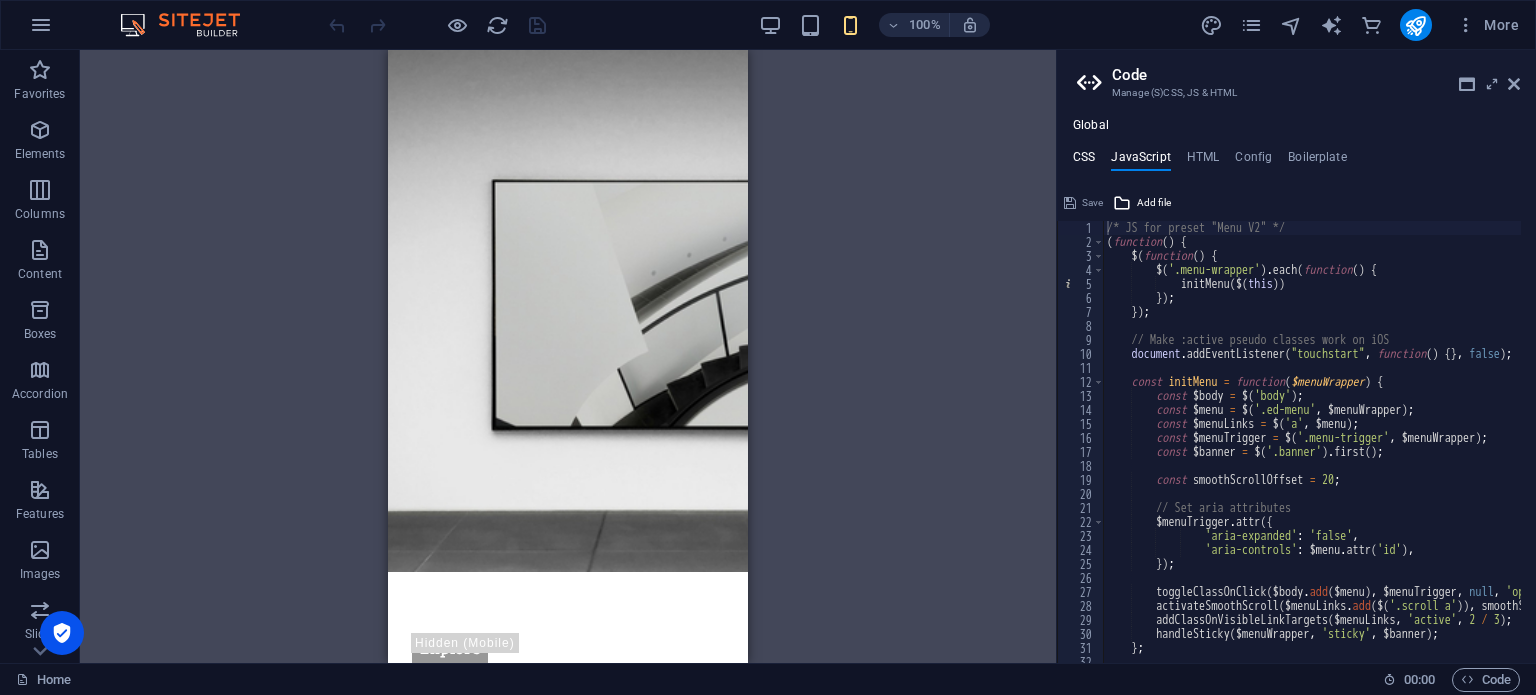 click on "CSS" at bounding box center (1084, 161) 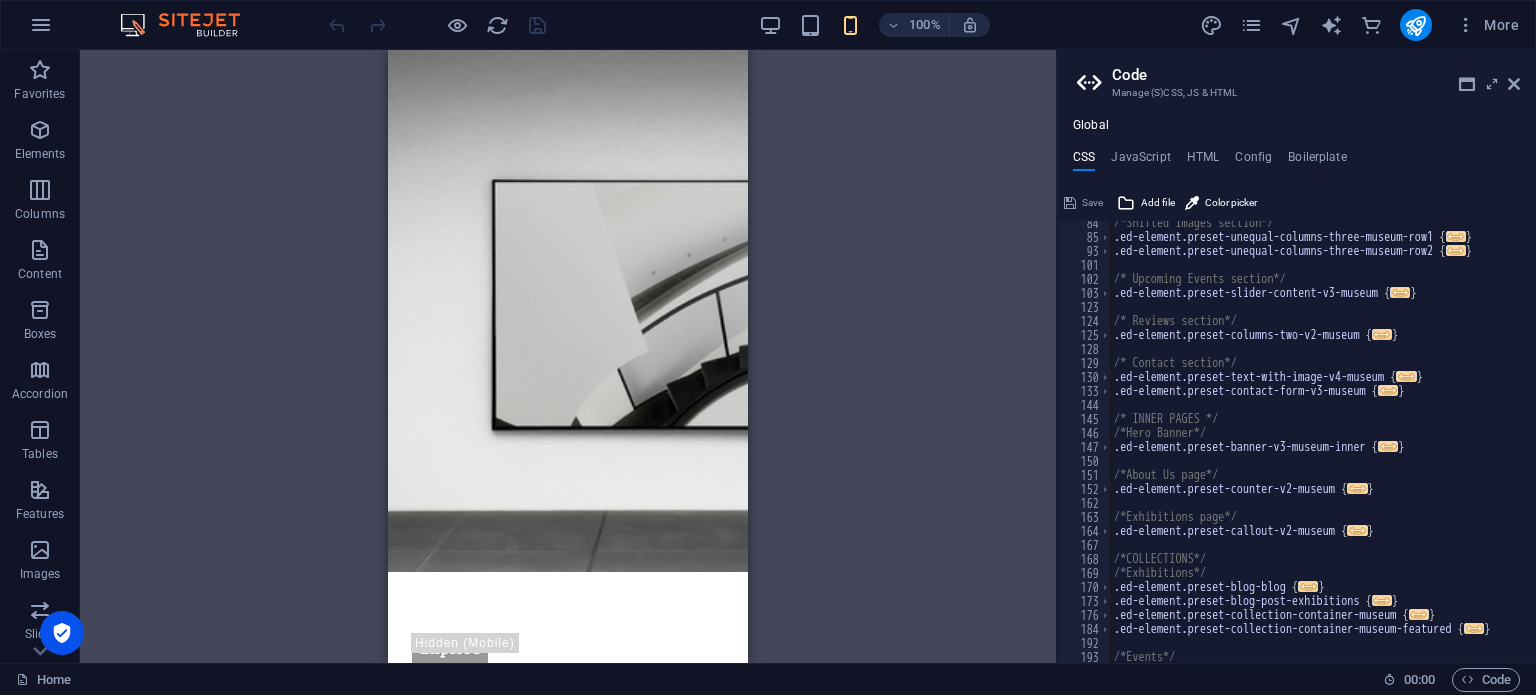 scroll, scrollTop: 272, scrollLeft: 0, axis: vertical 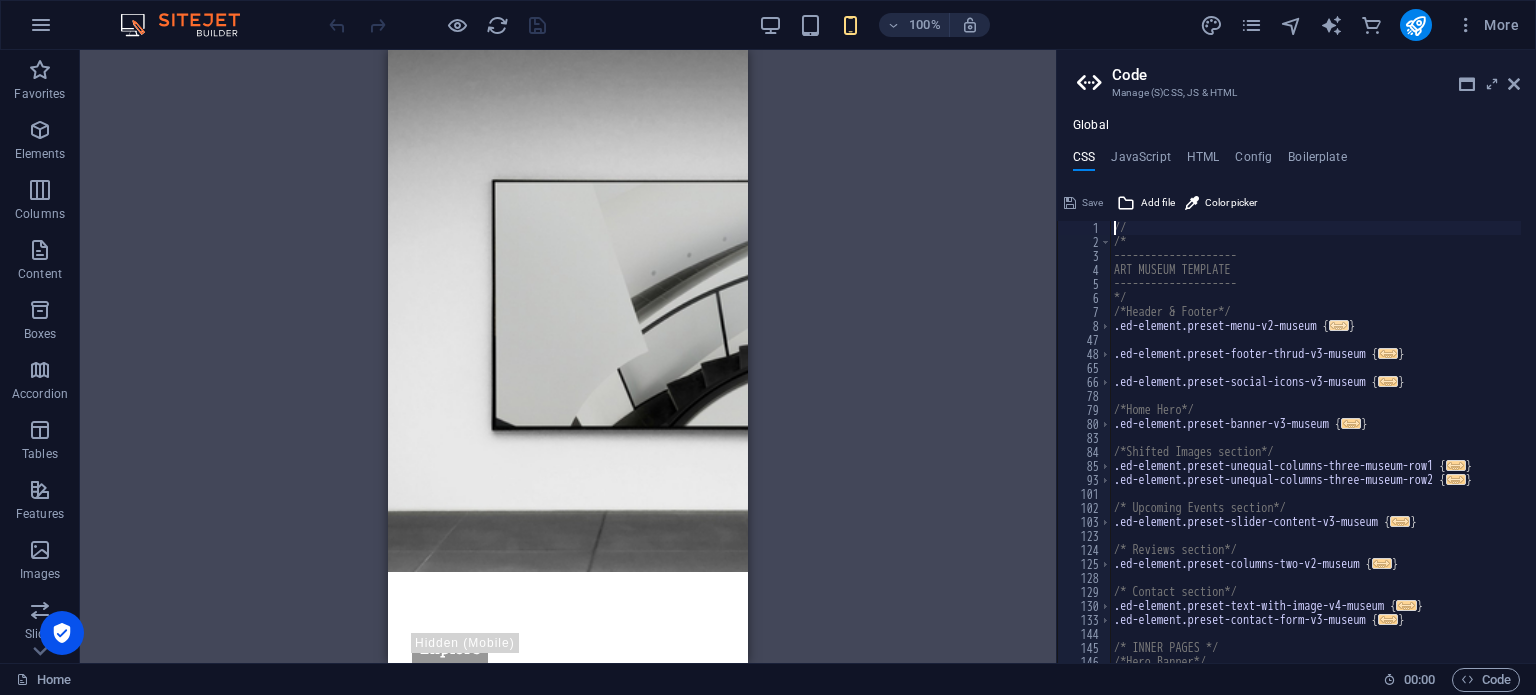 click on "..." at bounding box center [1339, 325] 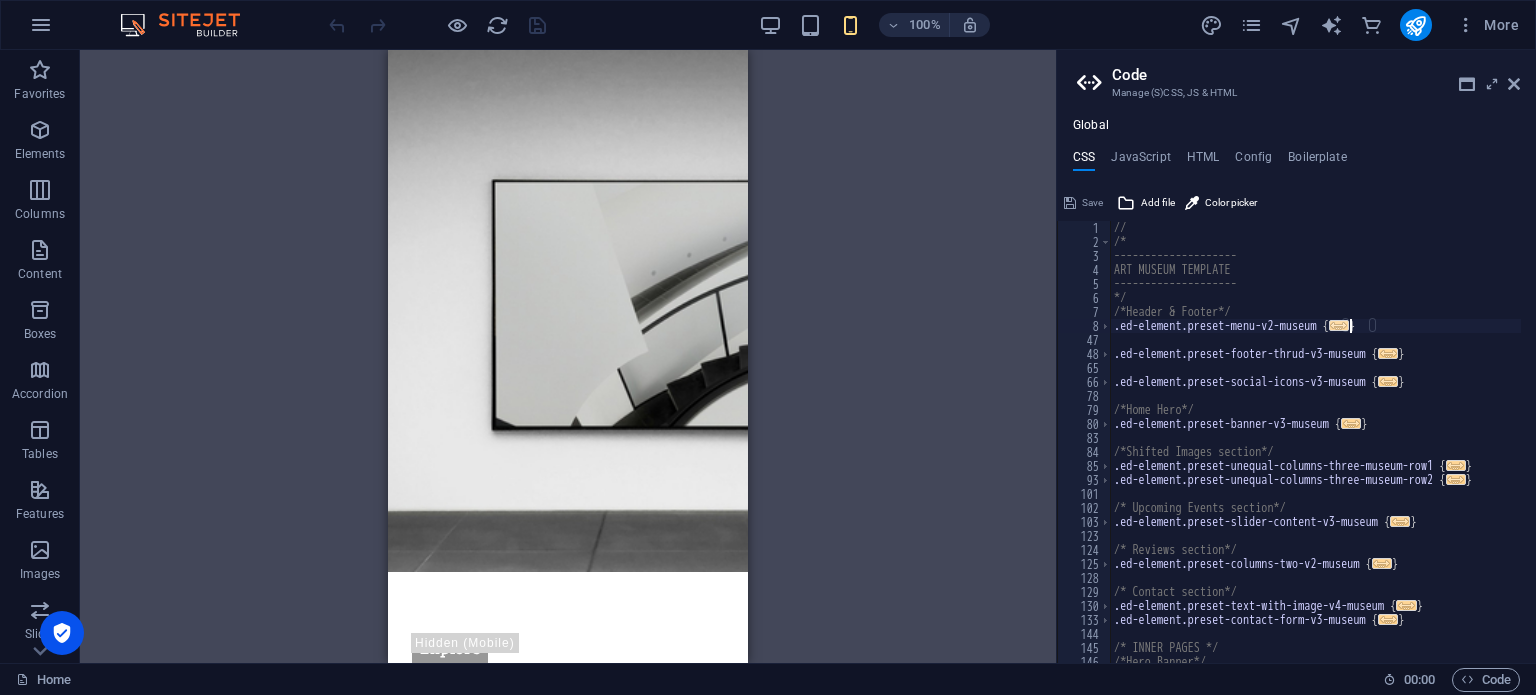 click on "..." at bounding box center (1339, 325) 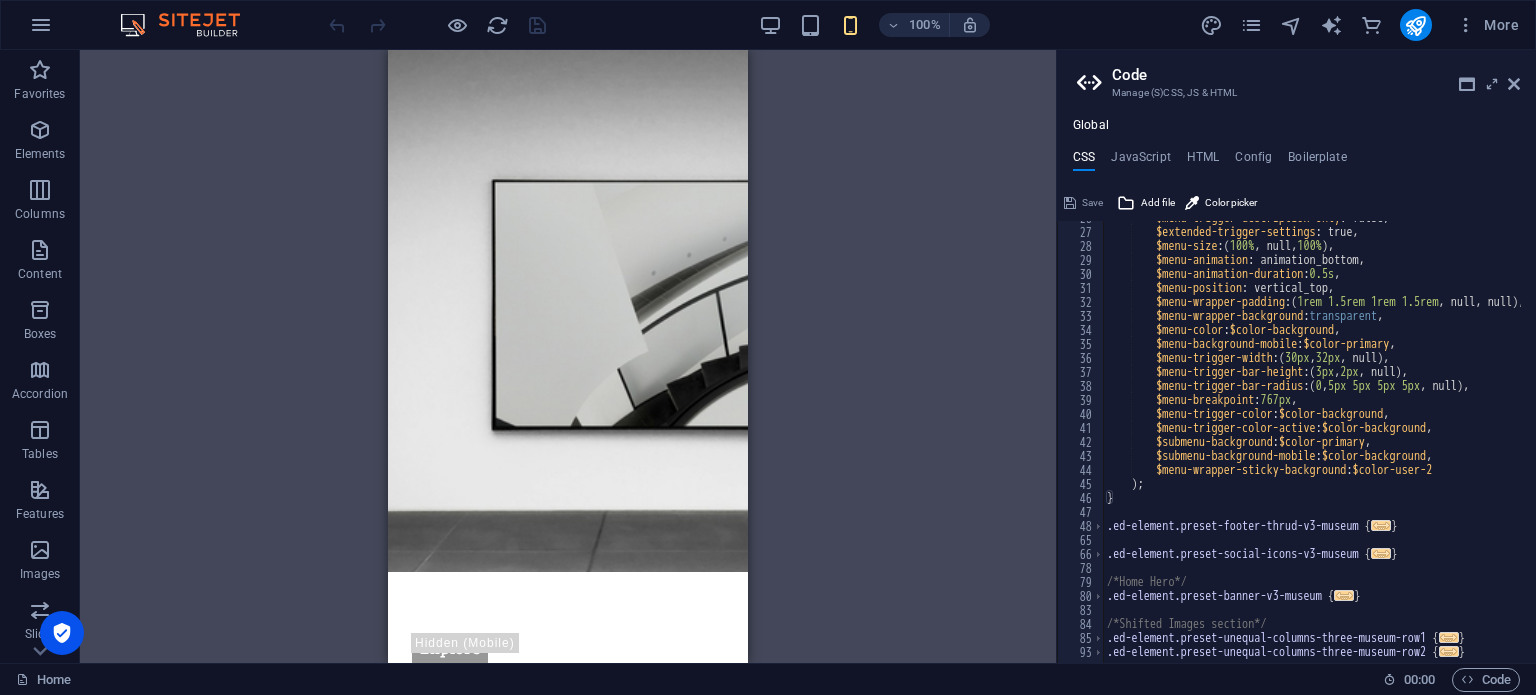 scroll, scrollTop: 480, scrollLeft: 0, axis: vertical 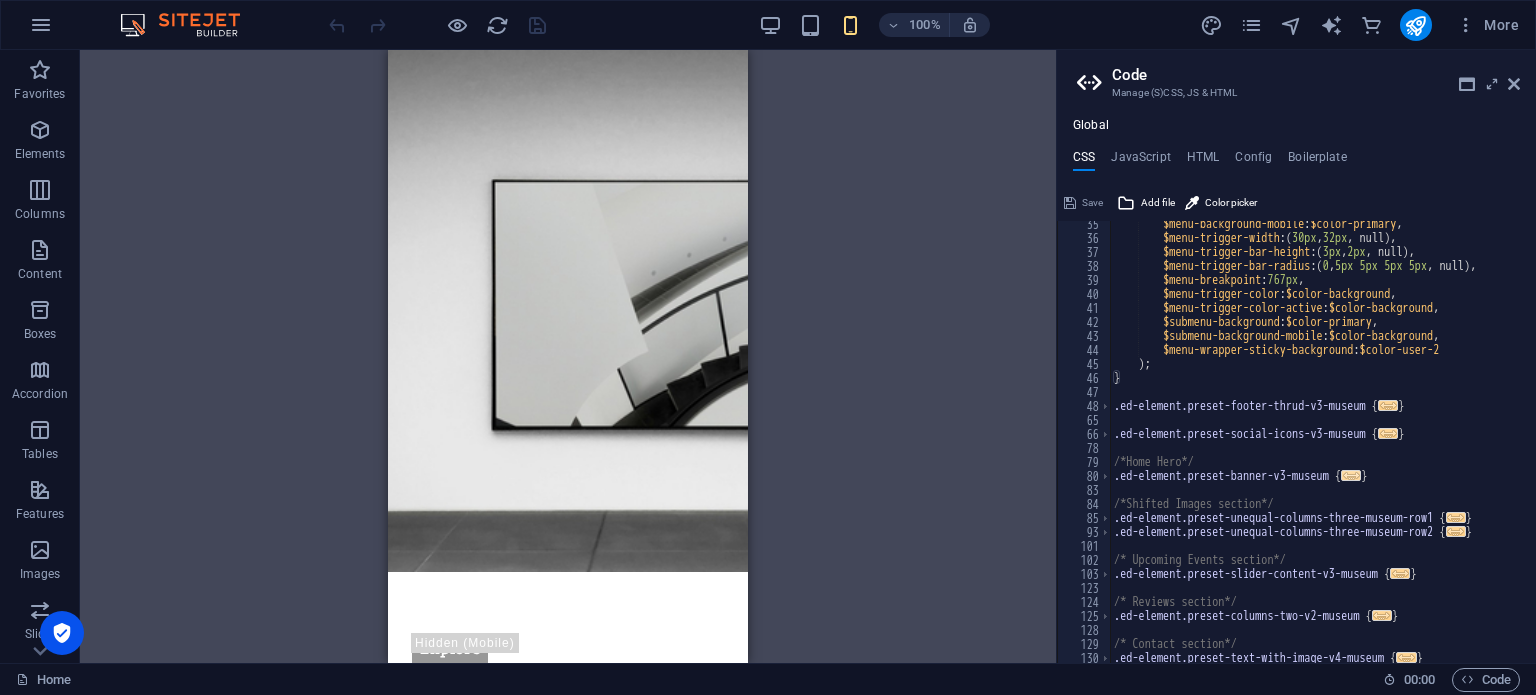 click on "..." at bounding box center (1351, 475) 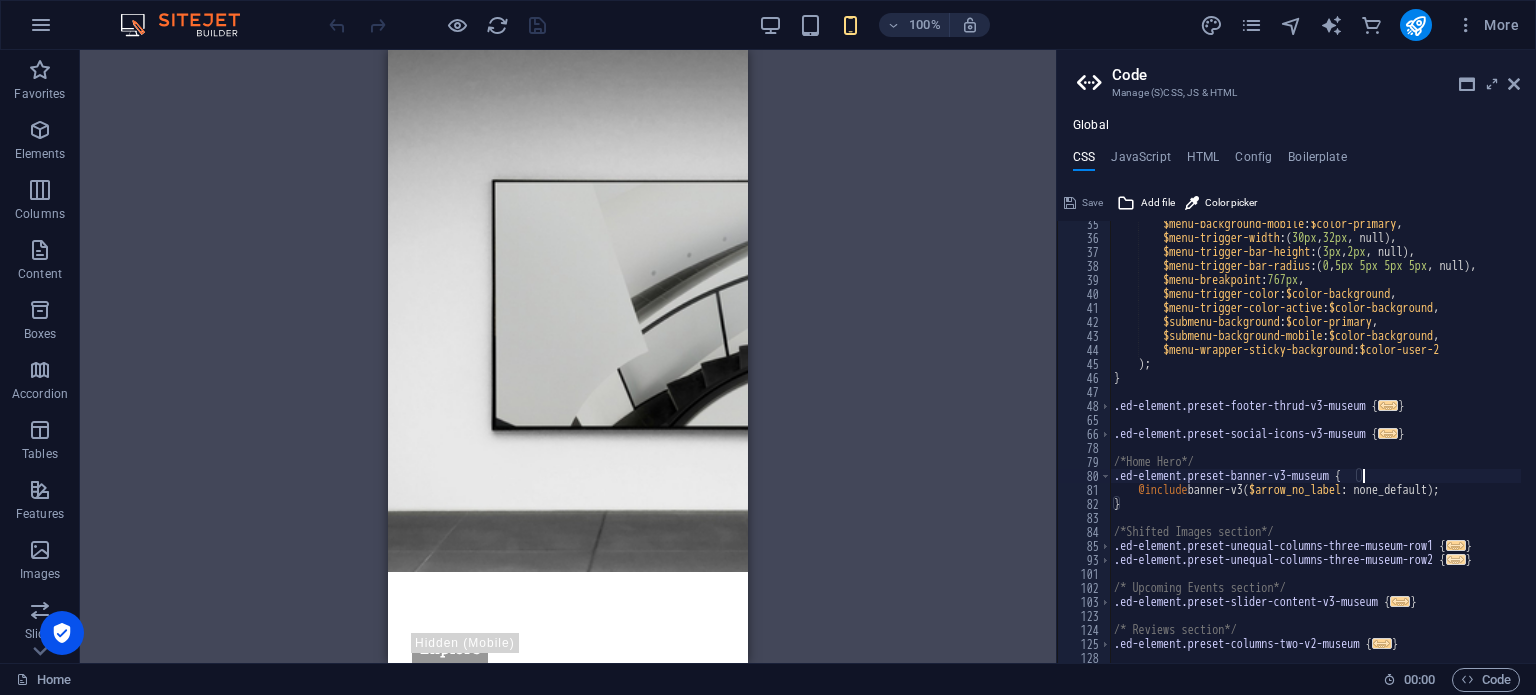click on "..." at bounding box center [1456, 559] 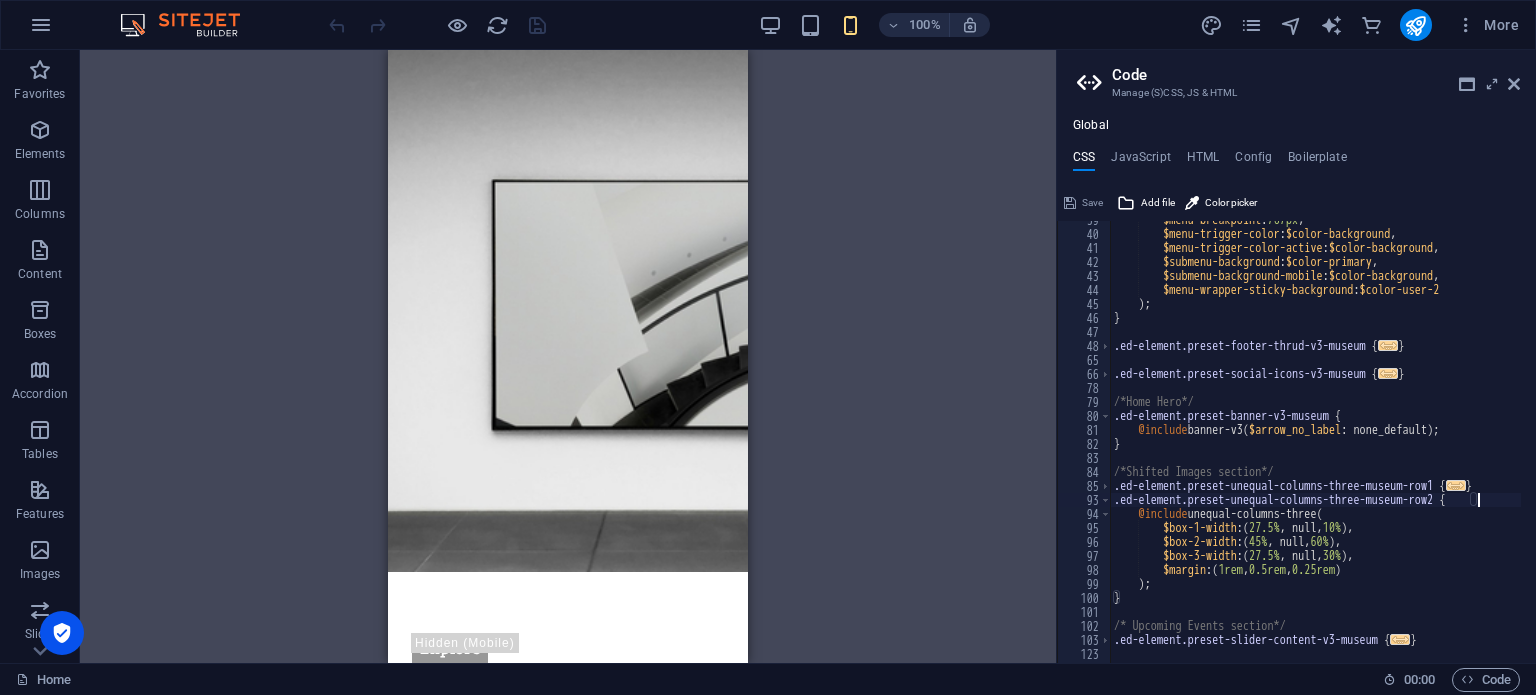 scroll, scrollTop: 660, scrollLeft: 0, axis: vertical 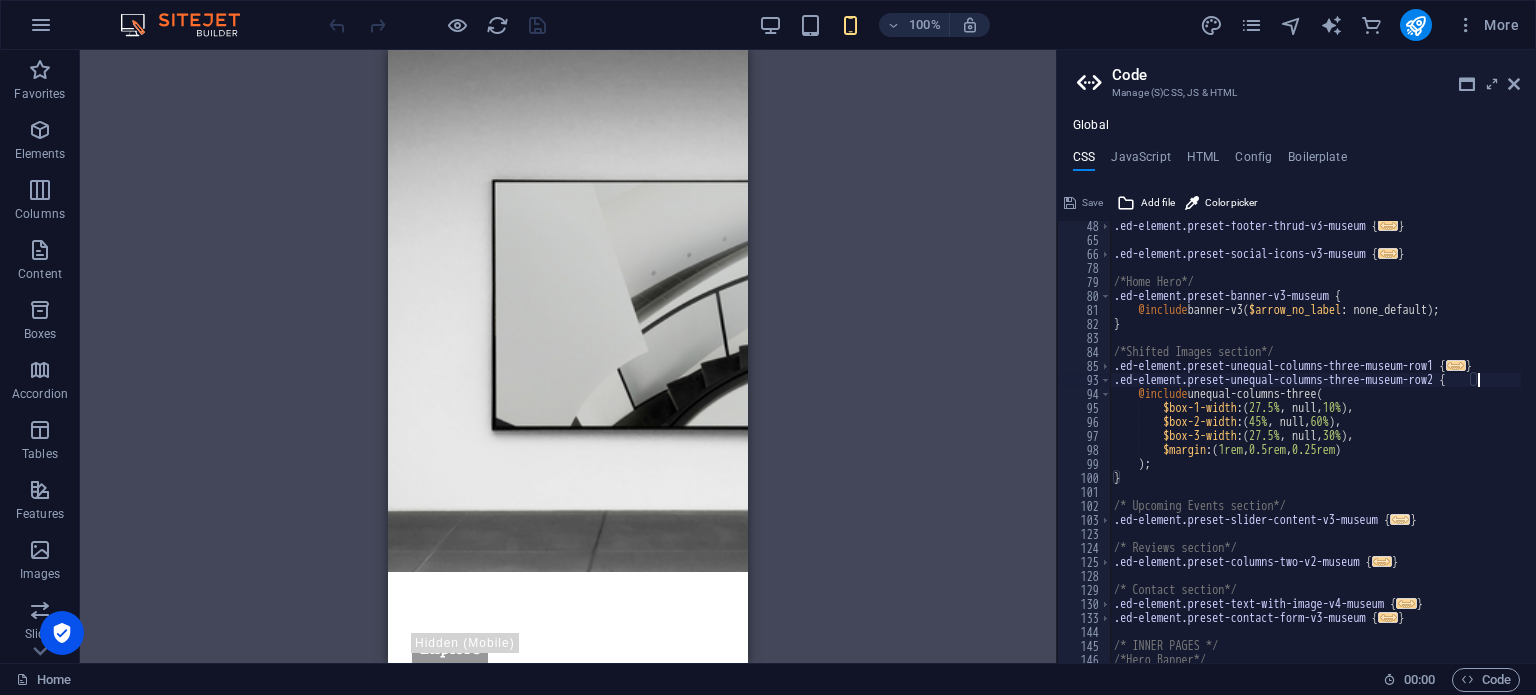 click on "..." at bounding box center (1400, 519) 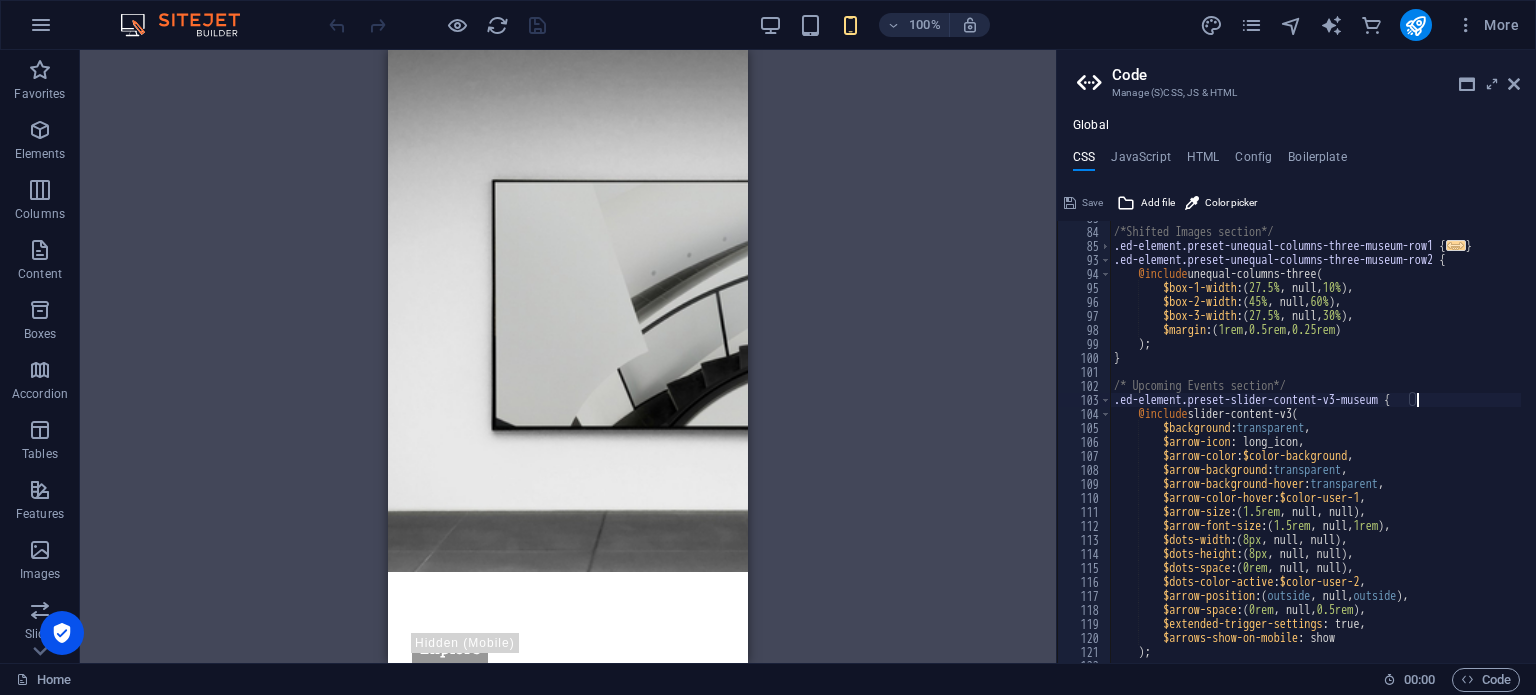 scroll, scrollTop: 900, scrollLeft: 0, axis: vertical 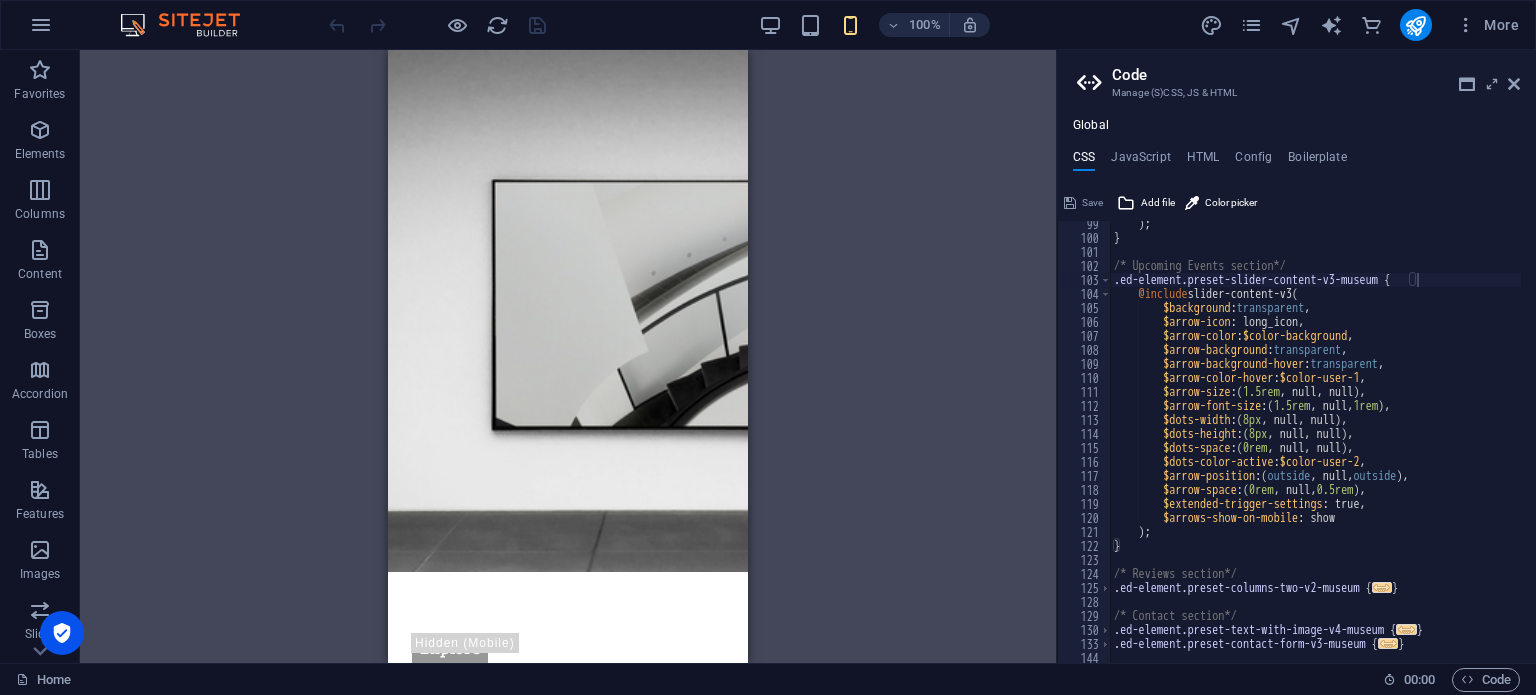 click at bounding box center [190, 25] 